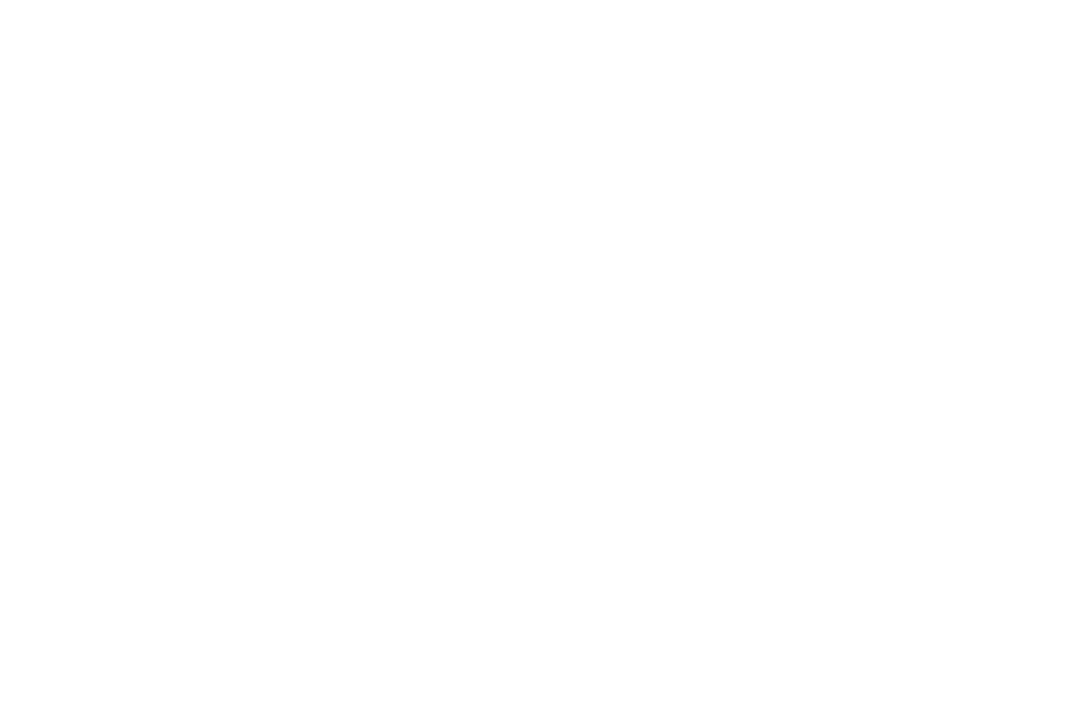 scroll, scrollTop: 0, scrollLeft: 0, axis: both 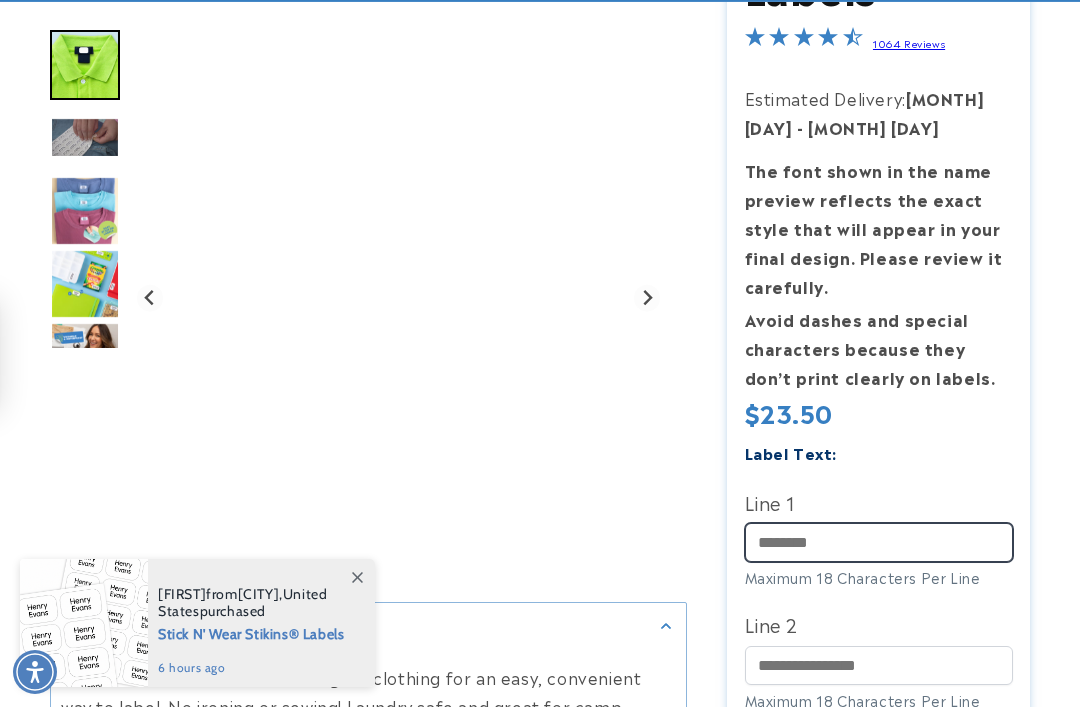 click on "Line 1" at bounding box center [879, 542] 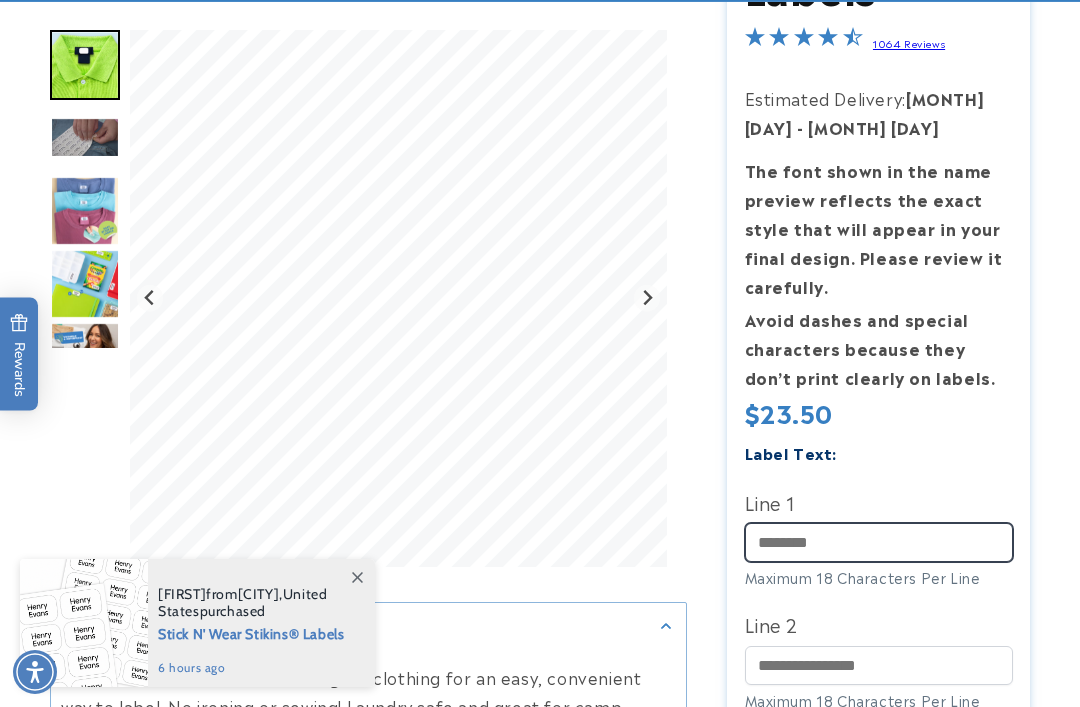 scroll, scrollTop: 554, scrollLeft: 0, axis: vertical 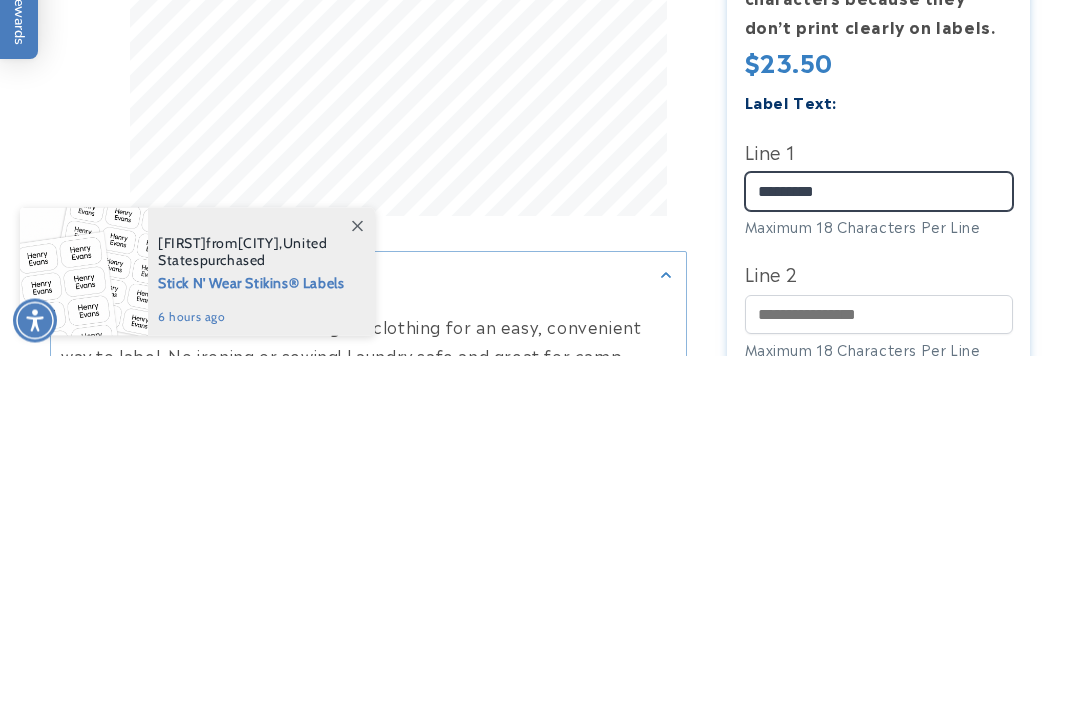 type on "*********" 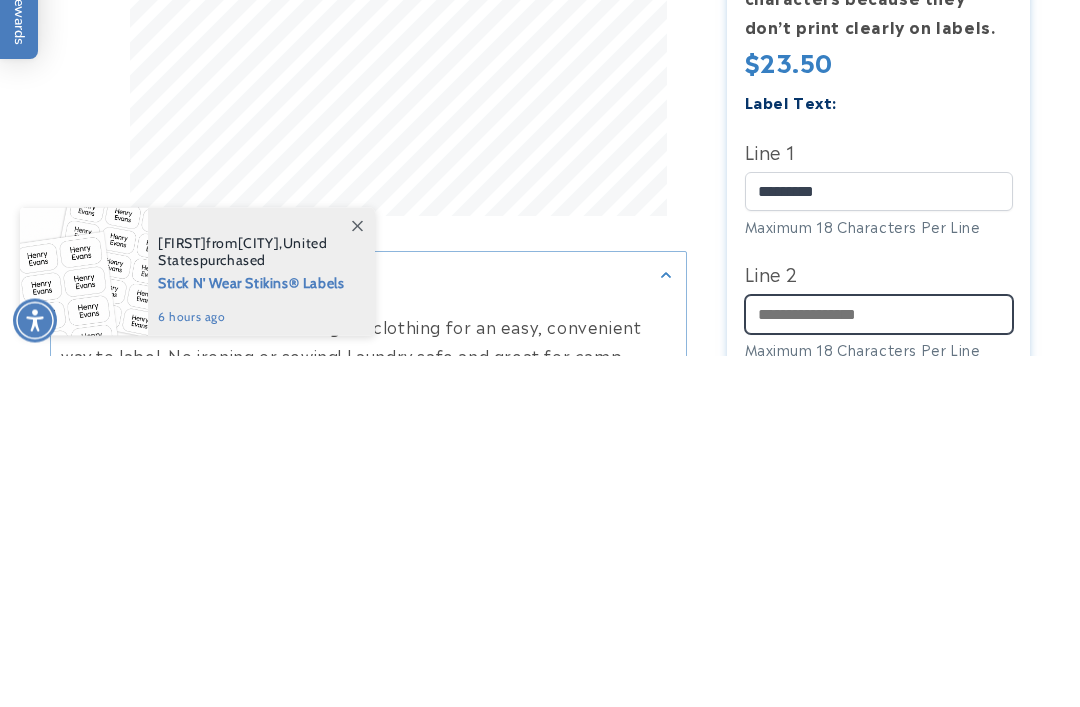 click on "Line 2" at bounding box center (879, 666) 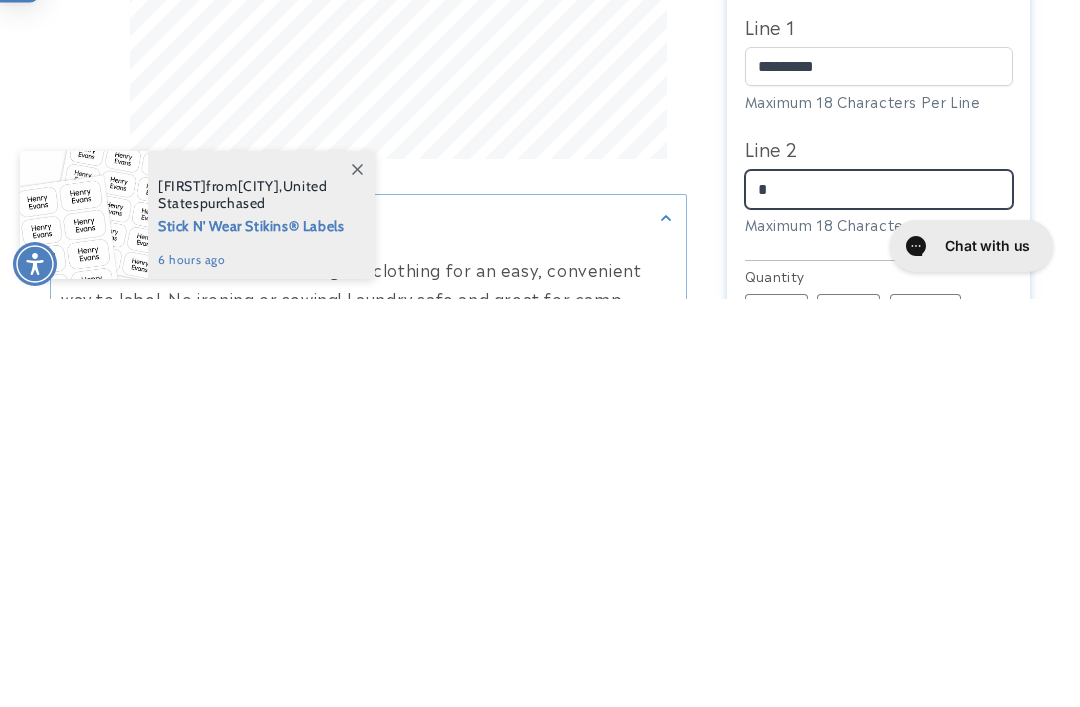 scroll, scrollTop: 0, scrollLeft: 0, axis: both 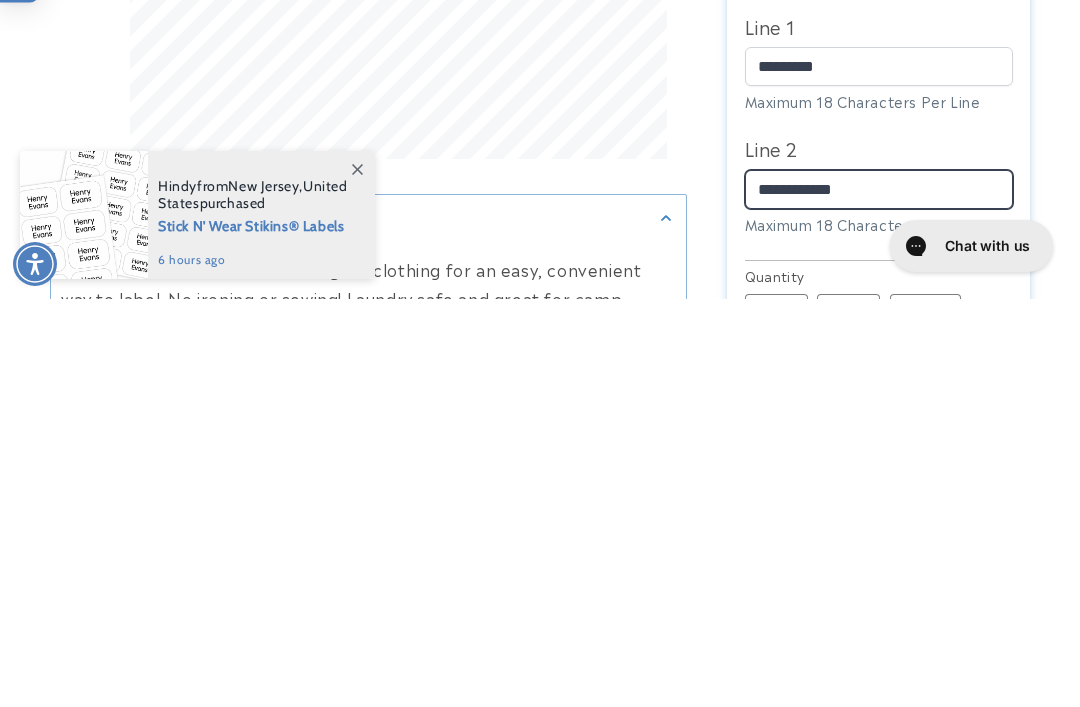 type on "**********" 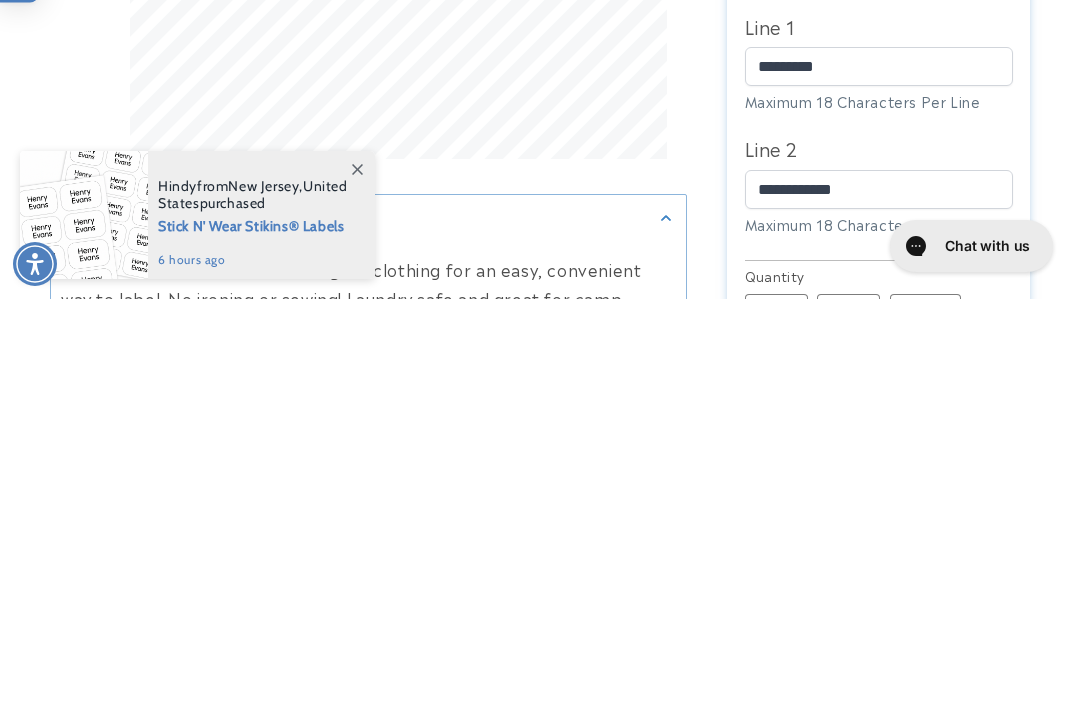 click on "Chat with us" at bounding box center [986, 246] 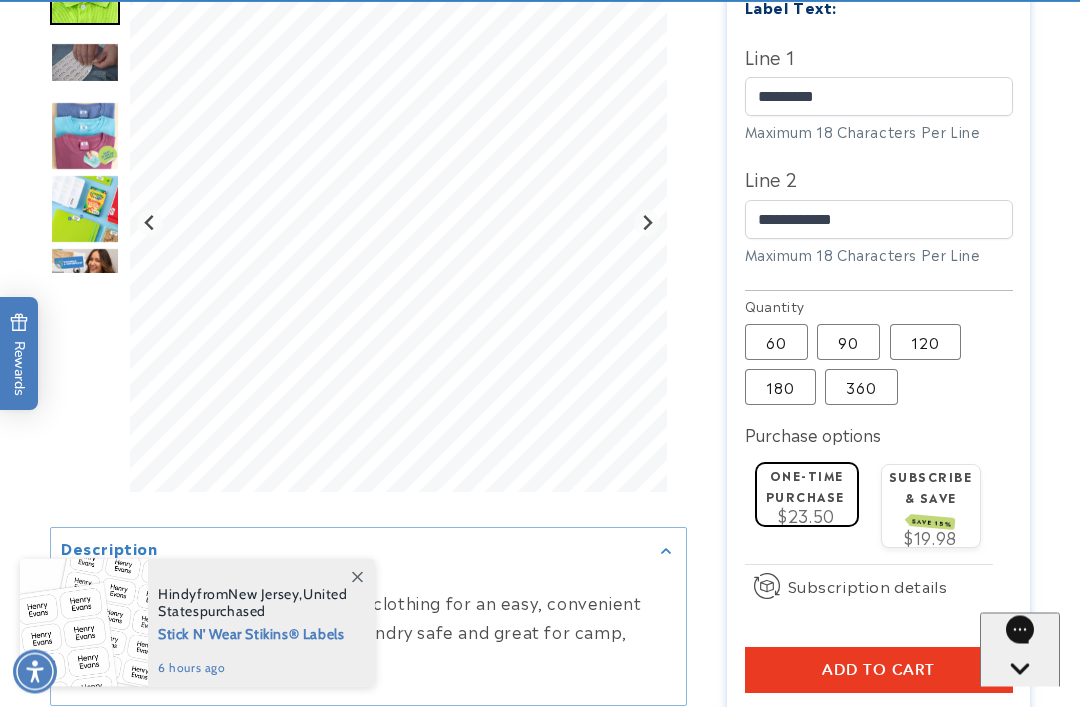 scroll, scrollTop: 1001, scrollLeft: 0, axis: vertical 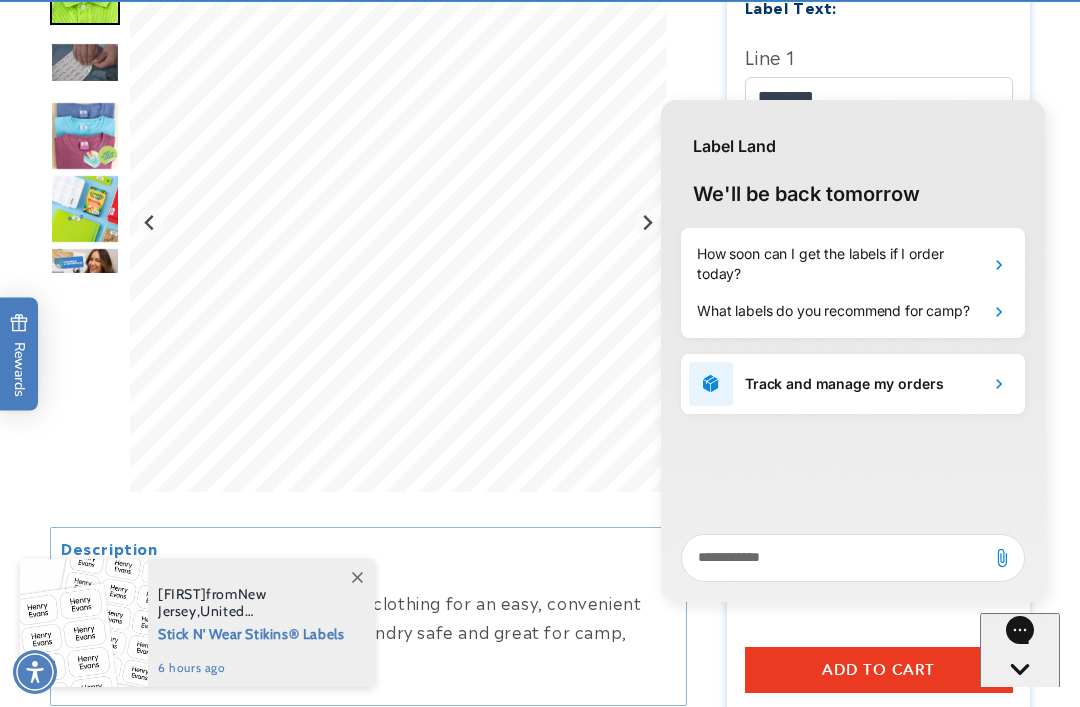 click at bounding box center (540, 109) 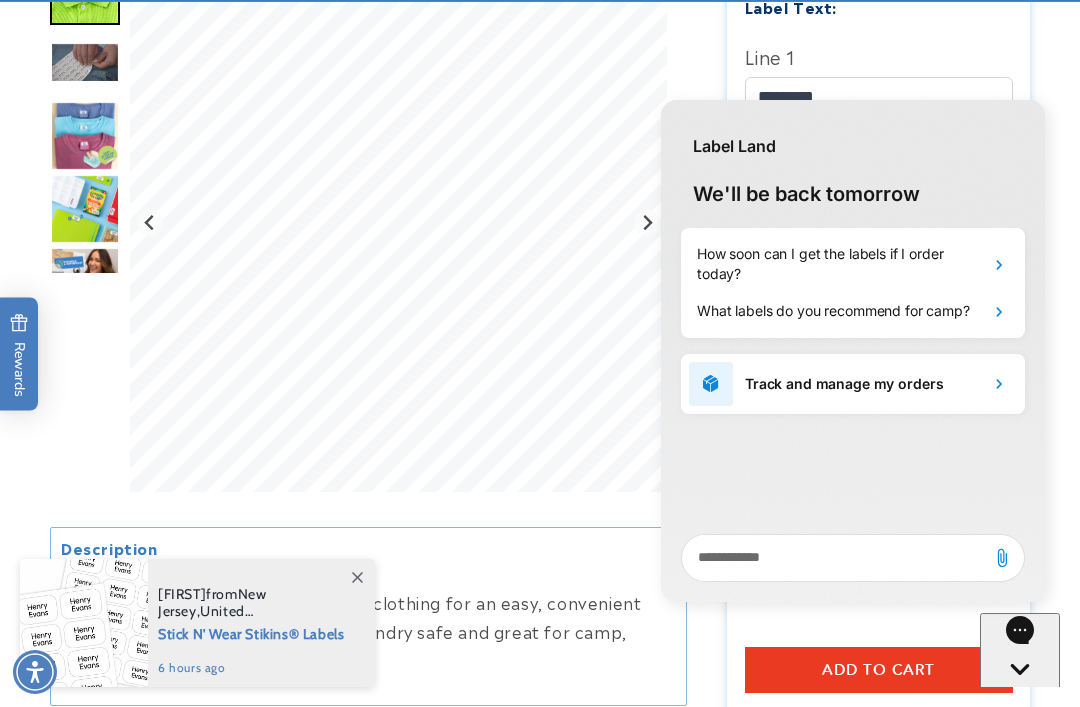 click at bounding box center [85, 228] 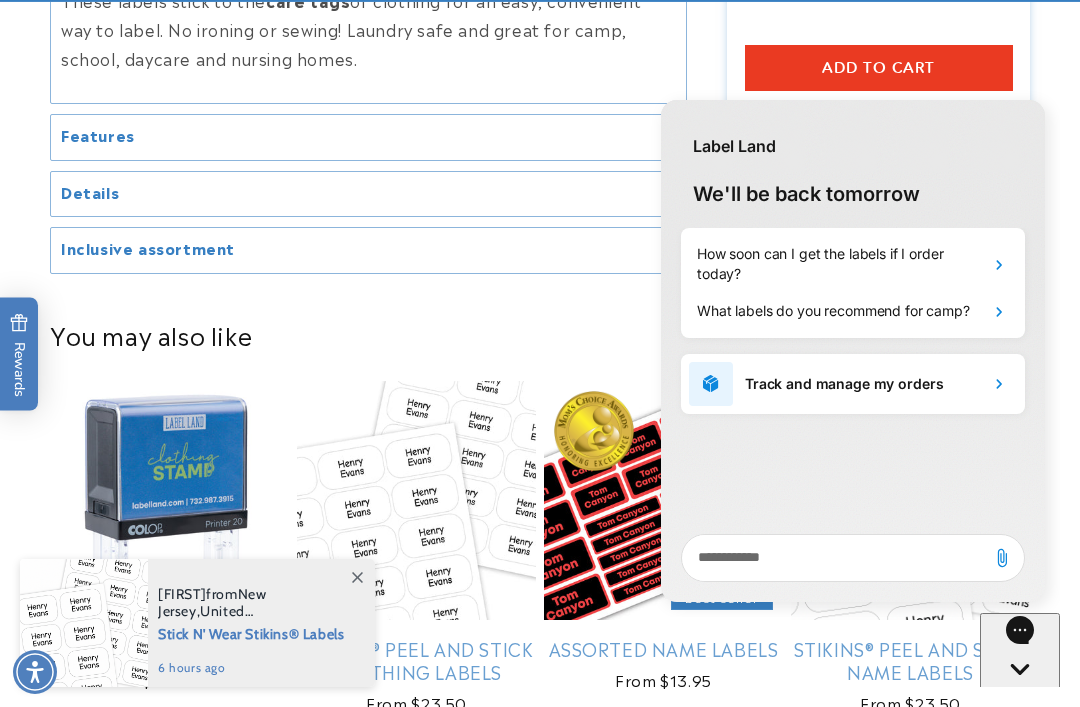 scroll, scrollTop: 1608, scrollLeft: 0, axis: vertical 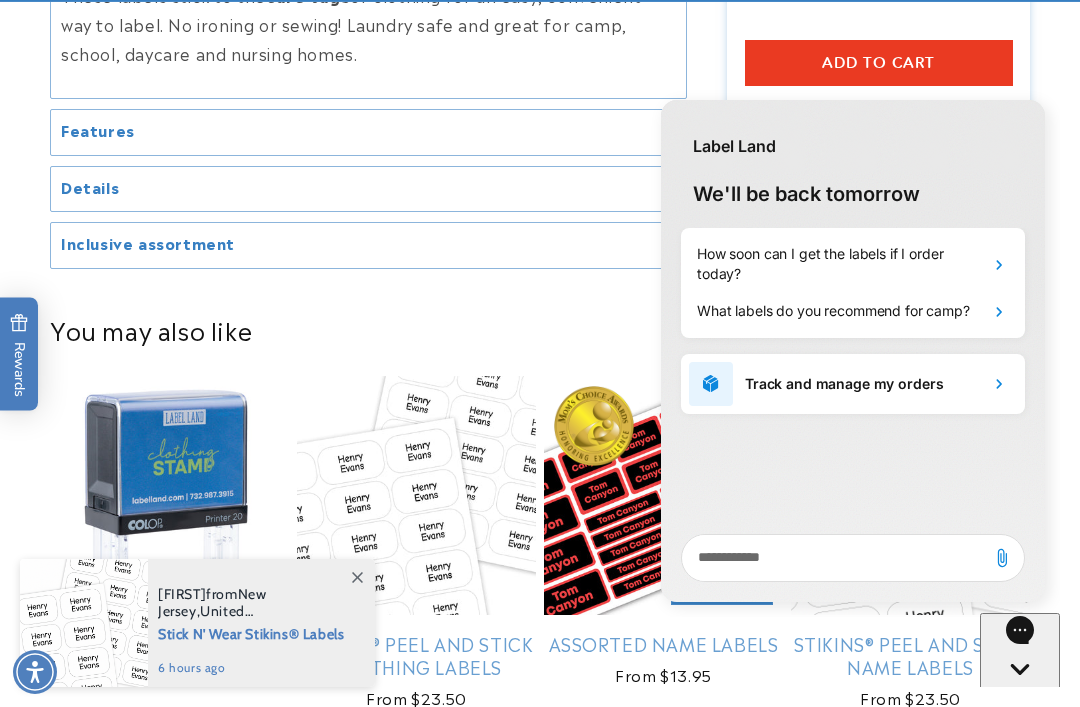 click on "Label Land" at bounding box center (853, 136) 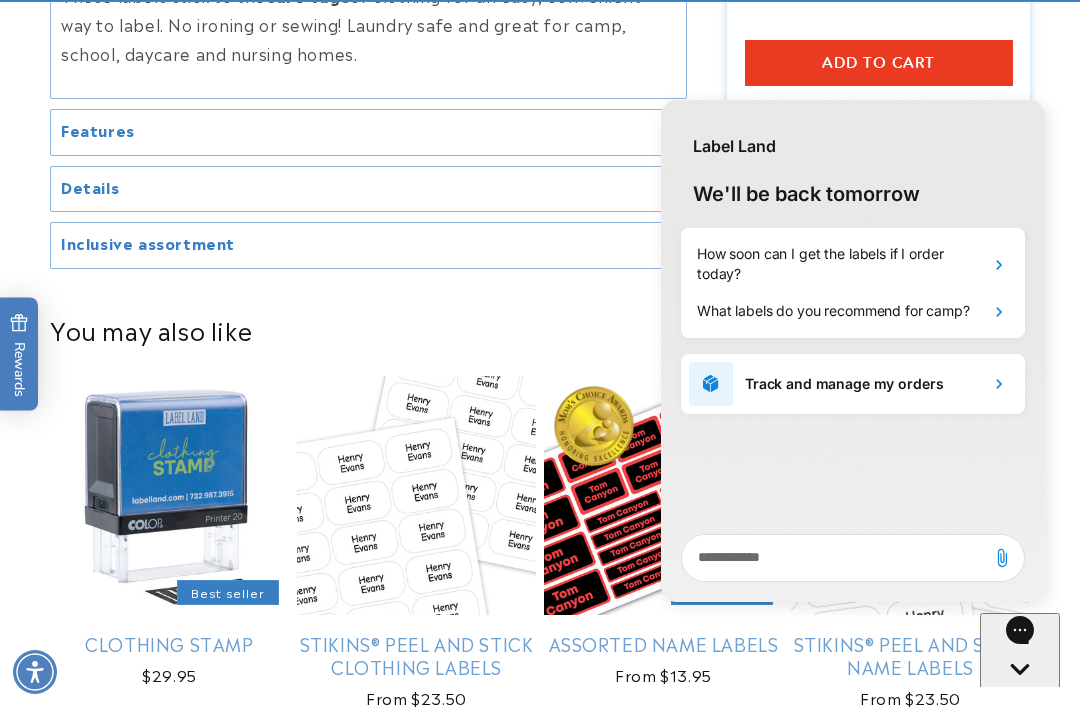 click on "You may also like
Clothing Stamp
Best seller
Clothing Stamp
Regular price
$29.95
Regular price
Sale price
$29.95
Unit price
/
per
/" at bounding box center [540, 516] 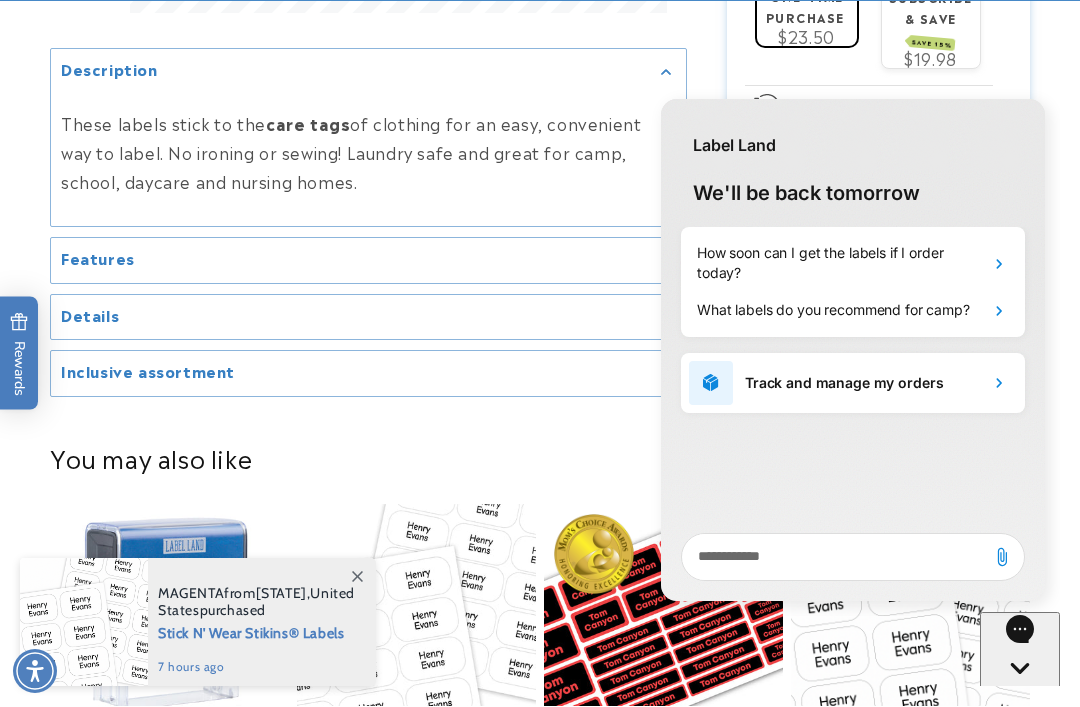 scroll, scrollTop: 1480, scrollLeft: 0, axis: vertical 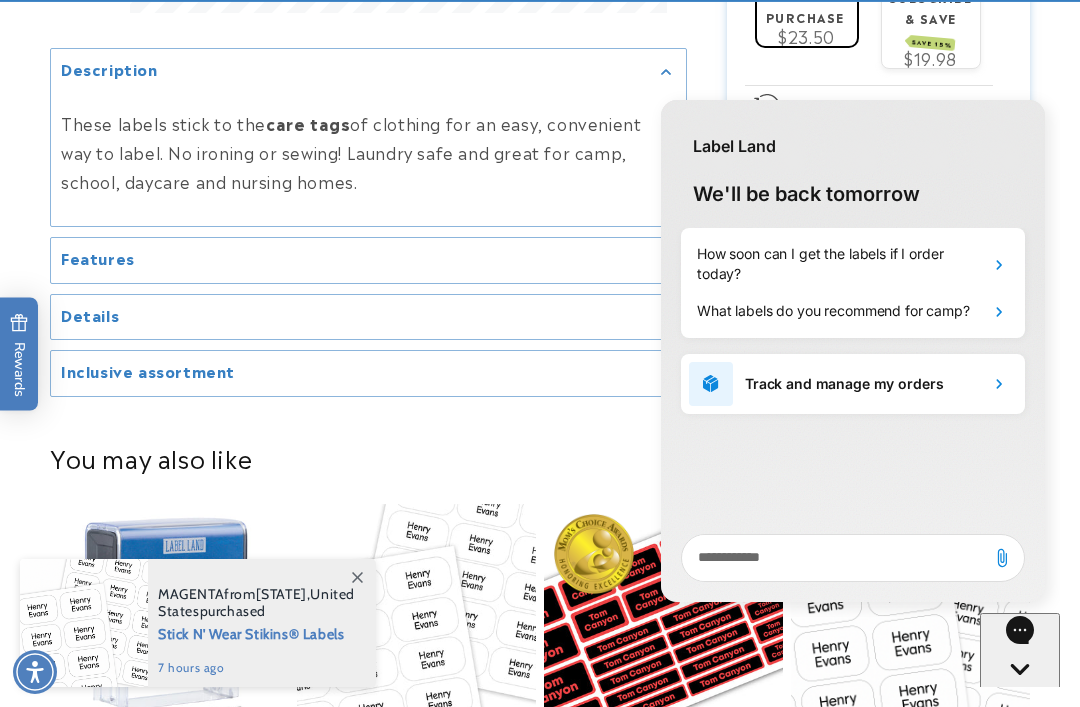 click on "You may also like
Clothing Stamp
Best seller
Clothing Stamp
Regular price
$29.95
Regular price
Sale price
$29.95
Unit price
/
per
/" at bounding box center (540, 644) 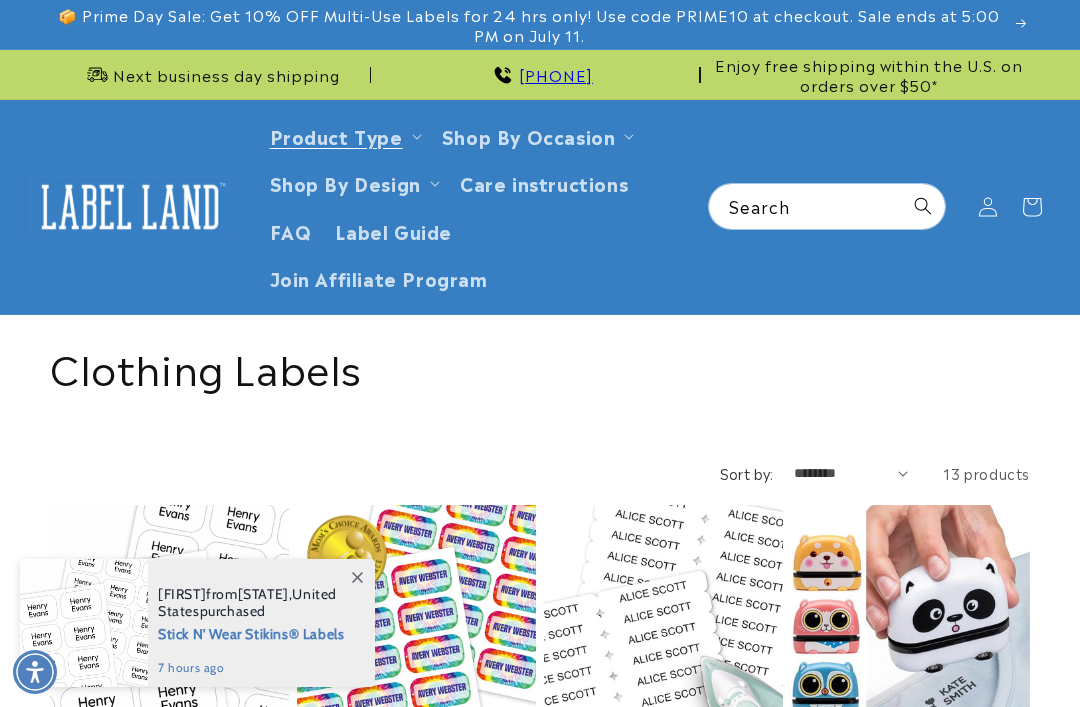scroll, scrollTop: 220, scrollLeft: 0, axis: vertical 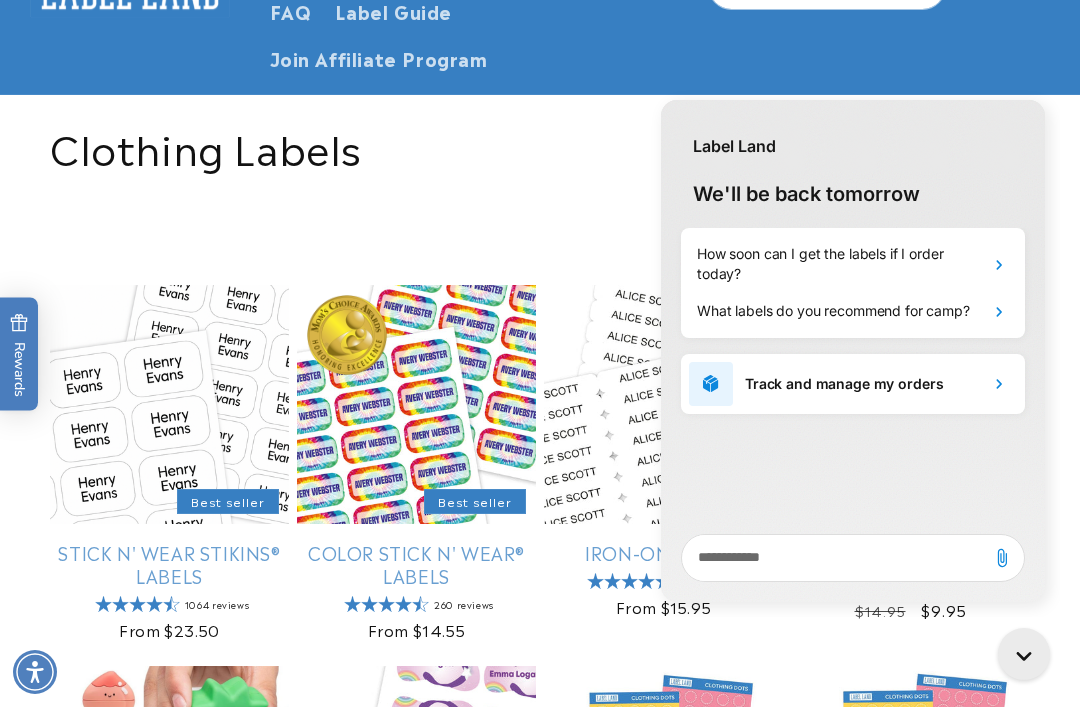 click on "Color Stick N' Wear® Labels" at bounding box center [416, 564] 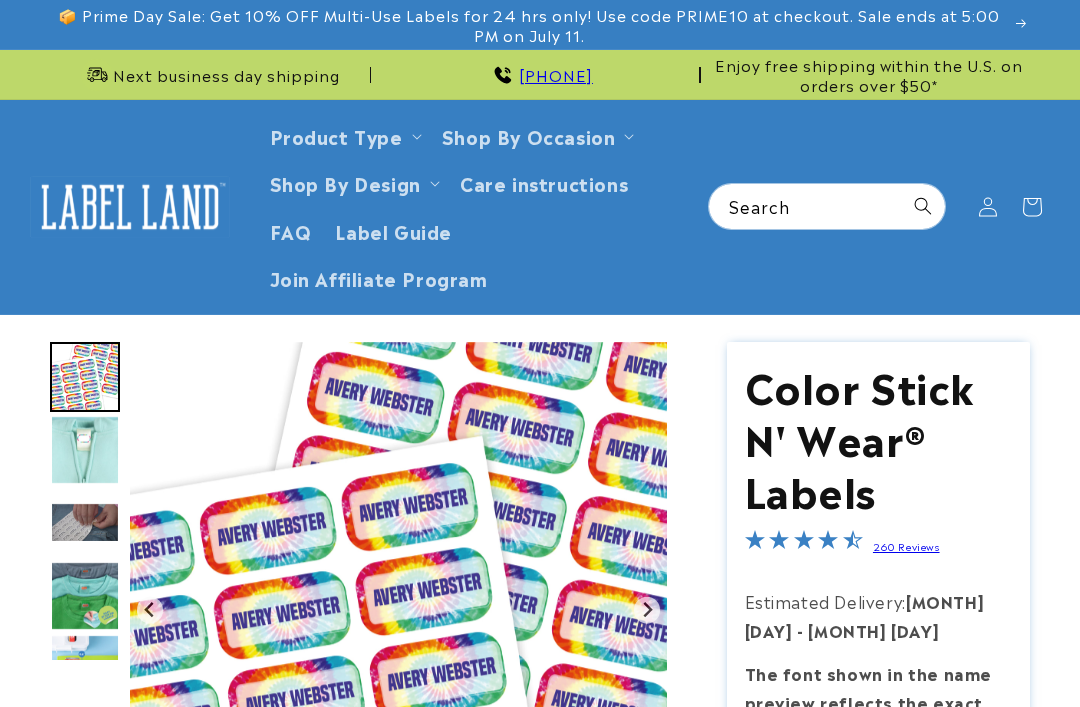 scroll, scrollTop: 0, scrollLeft: 0, axis: both 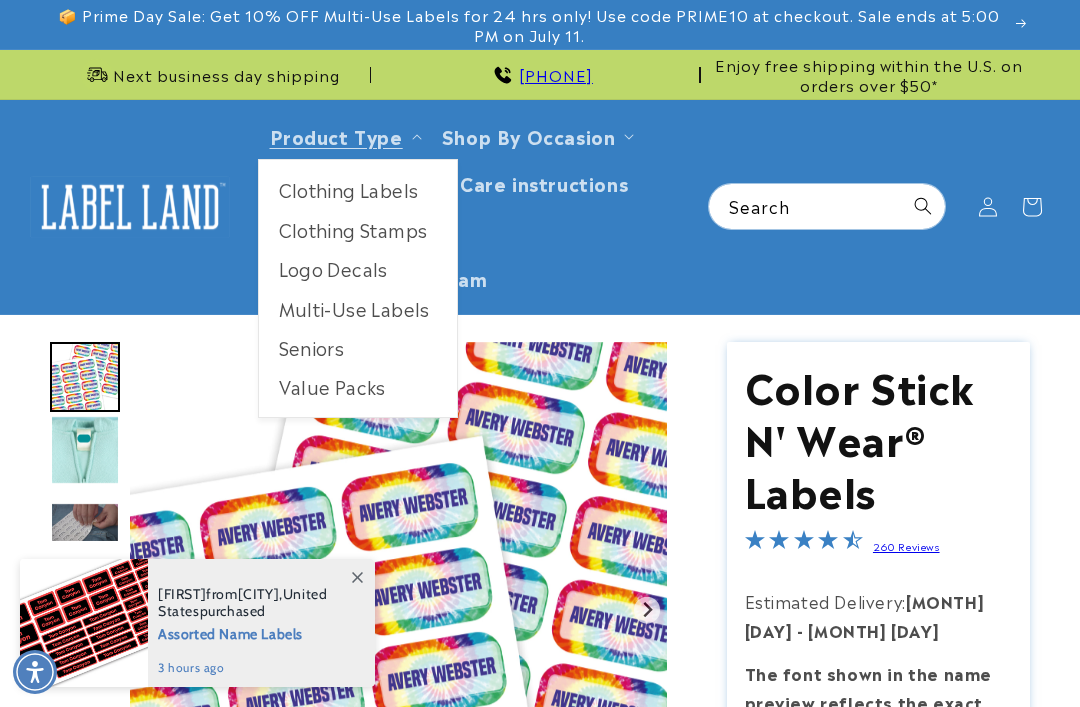 click on "Clothing Labels" at bounding box center (358, 189) 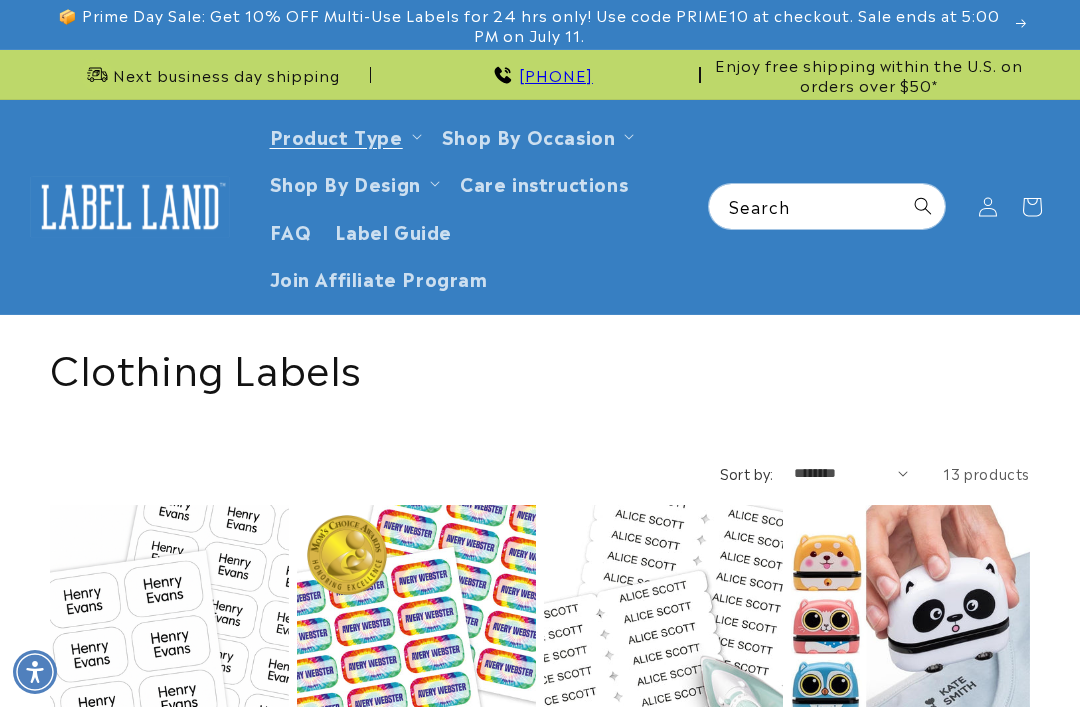 scroll, scrollTop: 0, scrollLeft: 0, axis: both 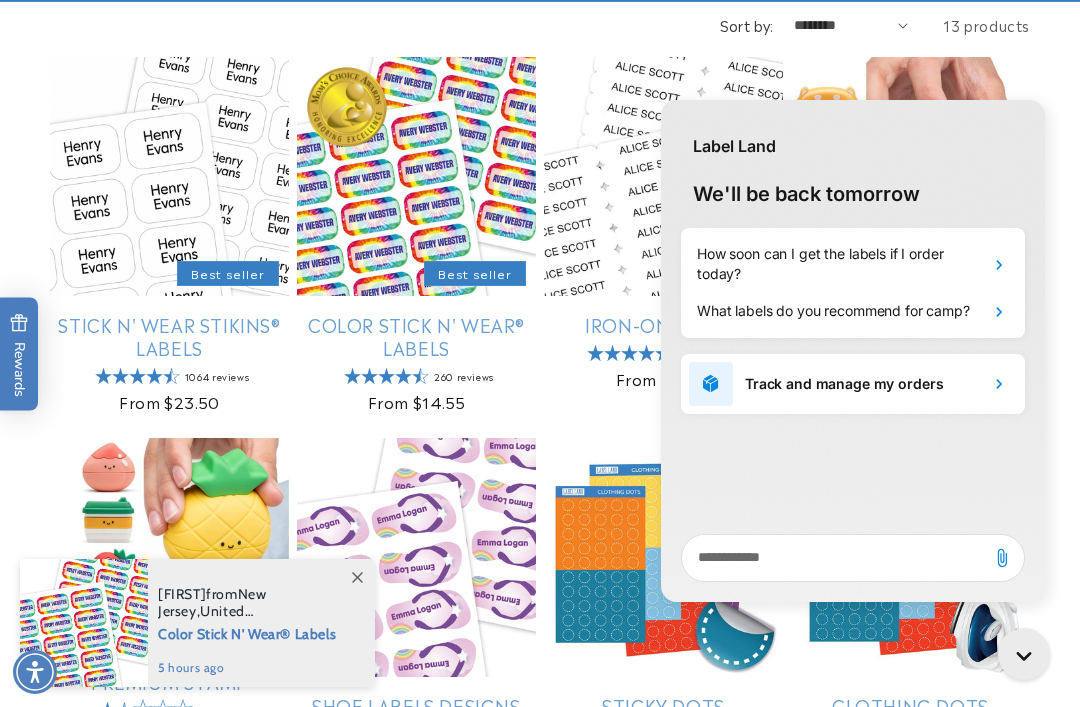 click on "Stick N' Wear Stikins® Labels" at bounding box center (169, 336) 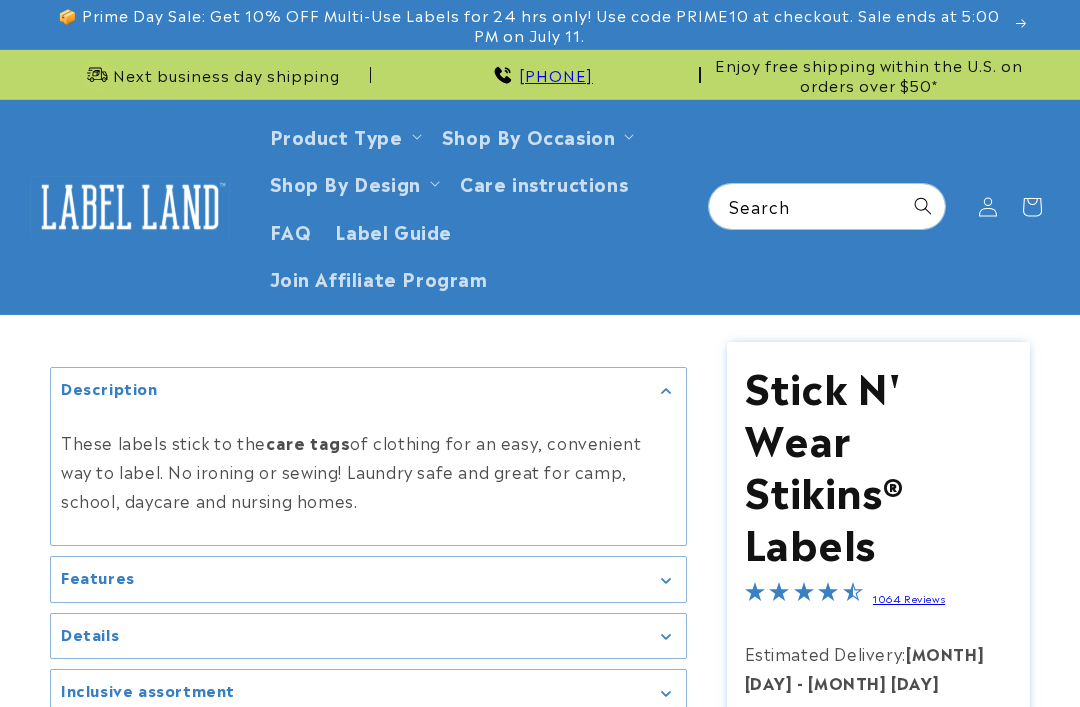 scroll, scrollTop: 0, scrollLeft: 0, axis: both 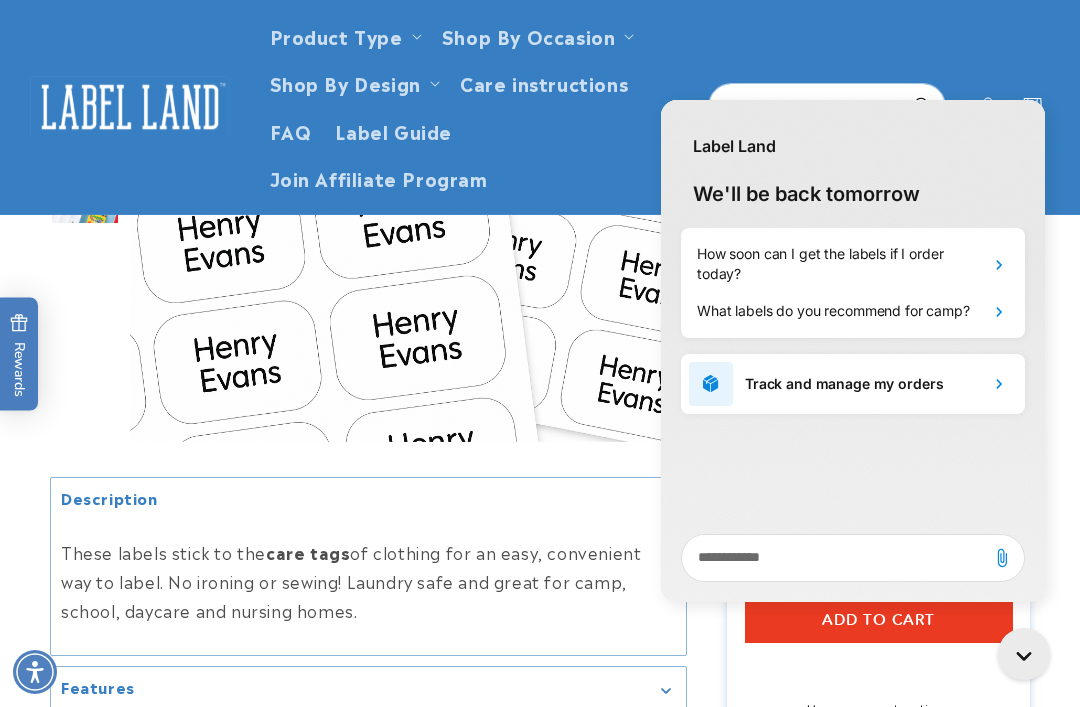 click at bounding box center [1028, 658] 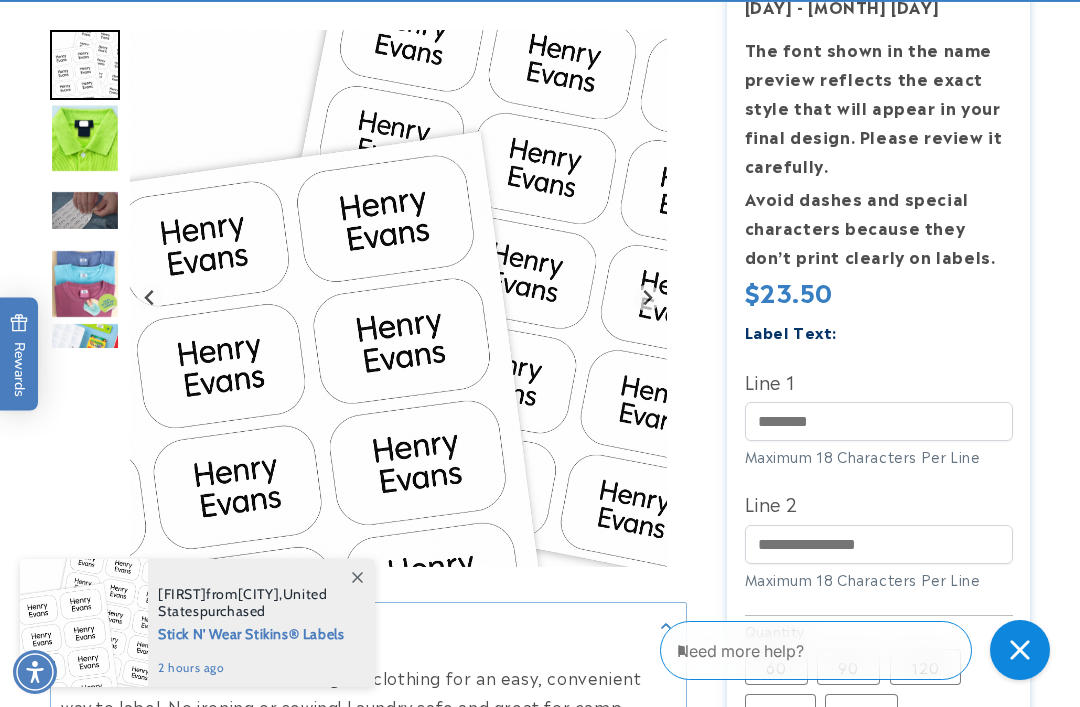 scroll, scrollTop: 676, scrollLeft: 0, axis: vertical 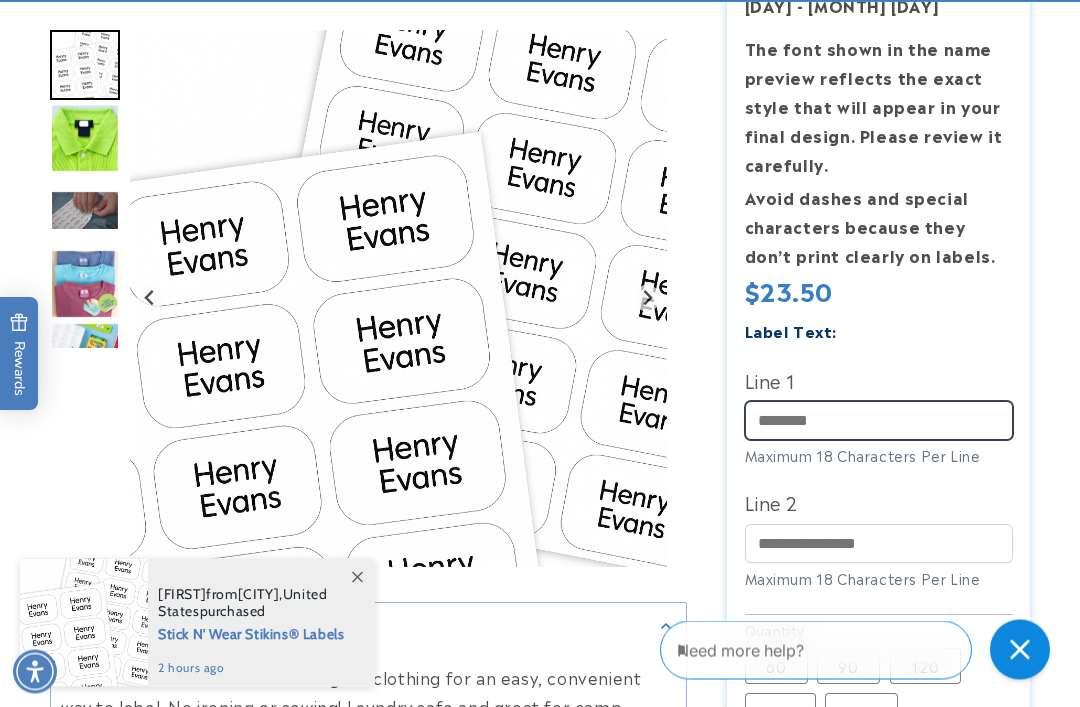 click on "Line 1" at bounding box center (879, 421) 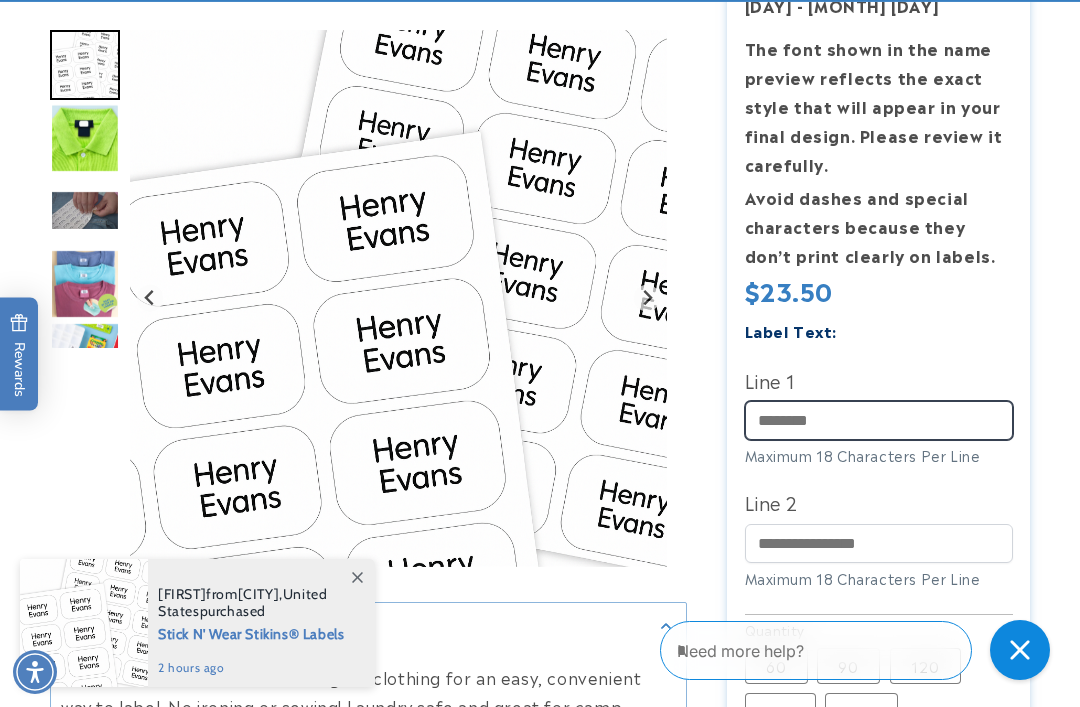 scroll, scrollTop: 676, scrollLeft: 0, axis: vertical 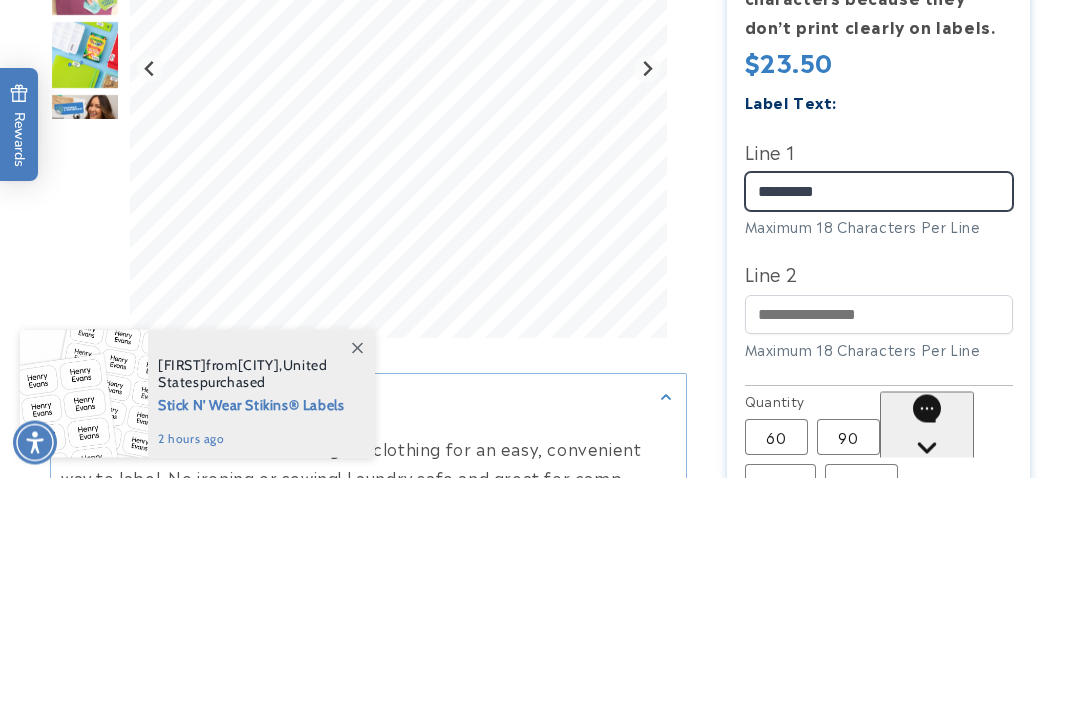 type on "*********" 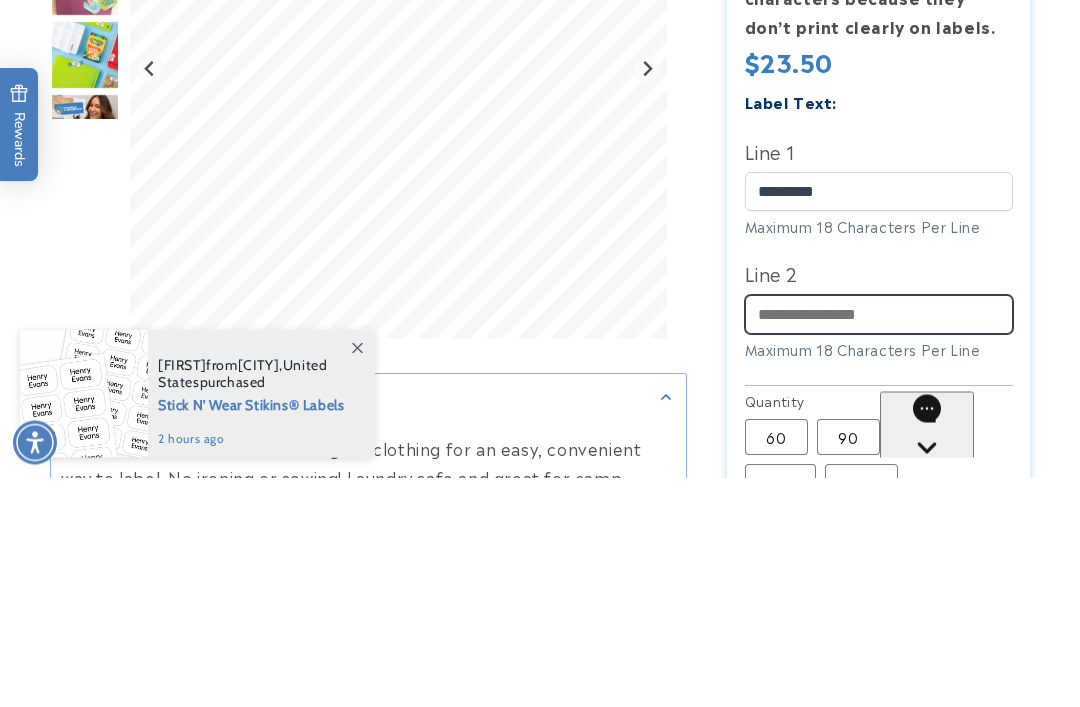 click on "Line 2" at bounding box center (879, 544) 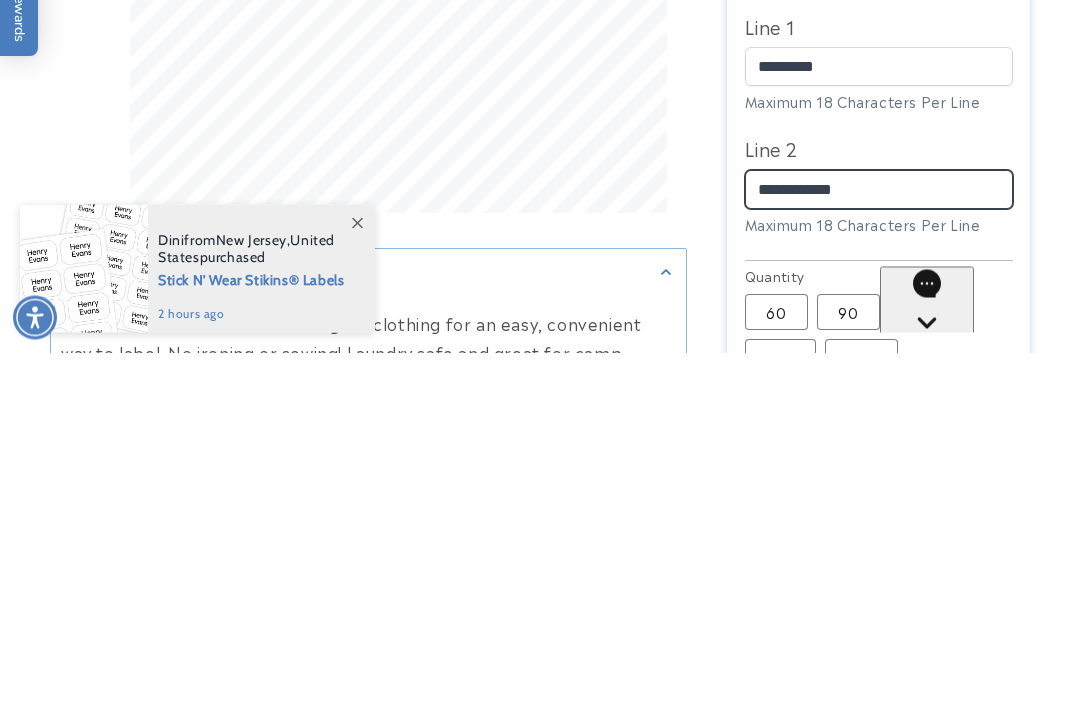 type on "**********" 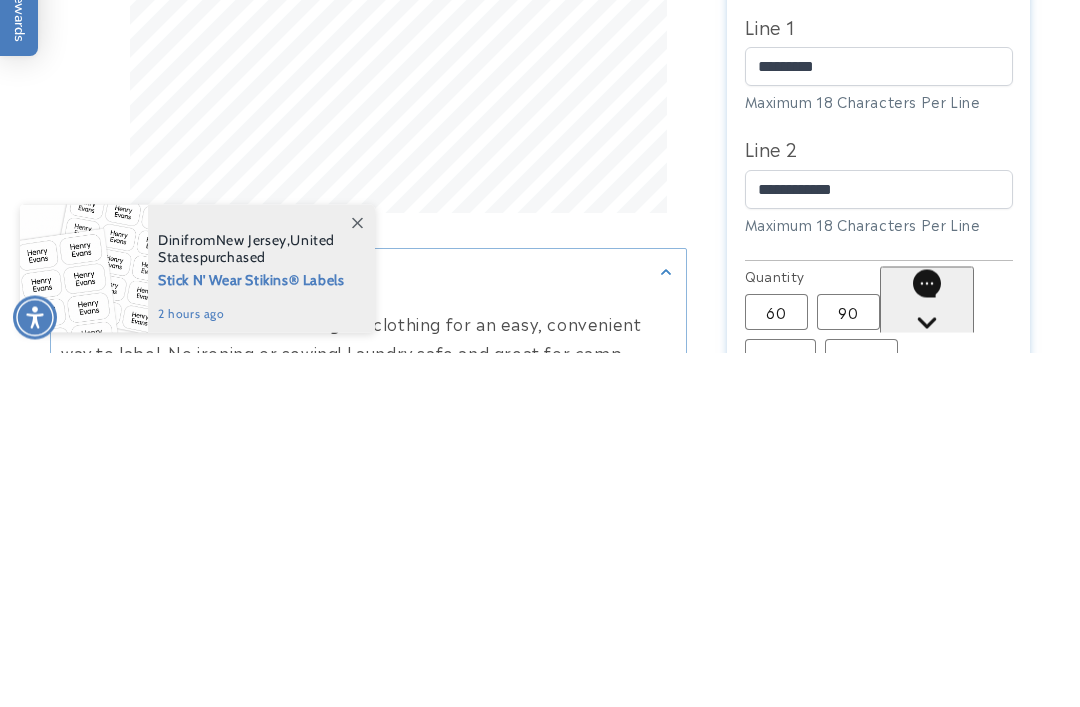click on "120 Variant sold out or unavailable" at bounding box center [925, 667] 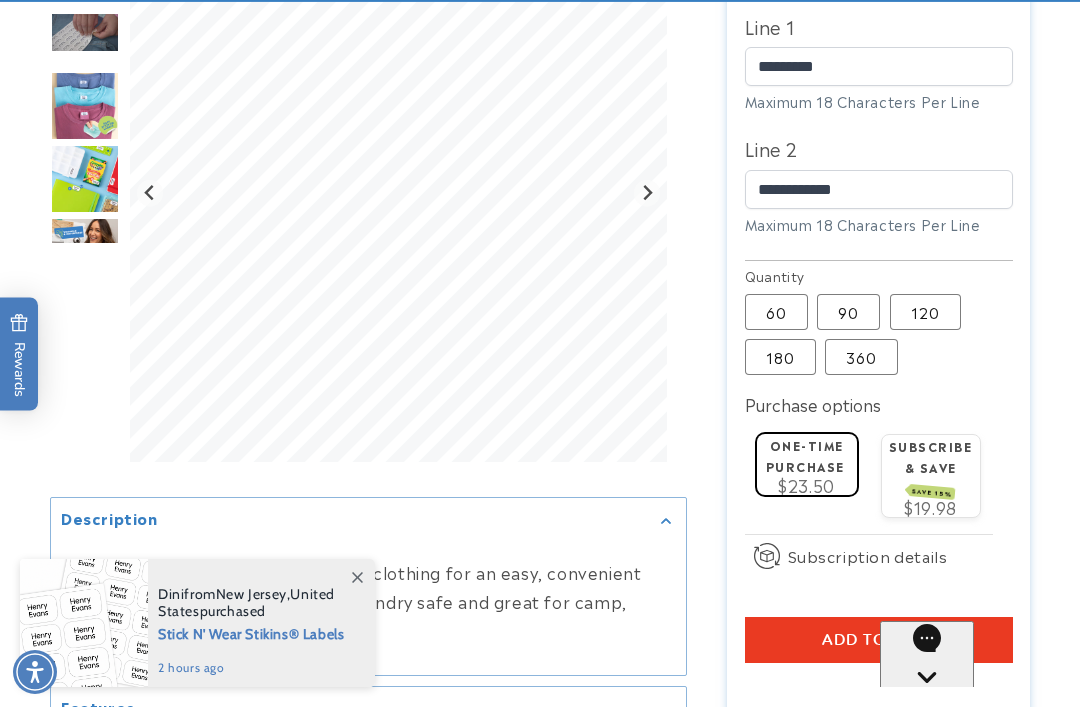 type 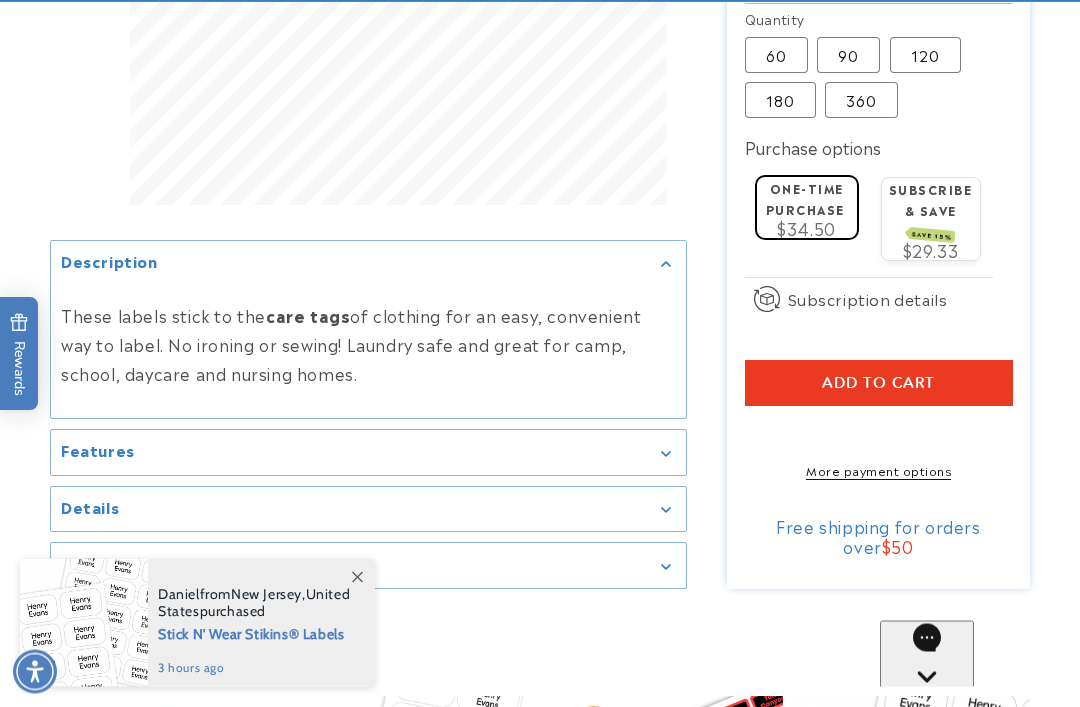 scroll, scrollTop: 1289, scrollLeft: 0, axis: vertical 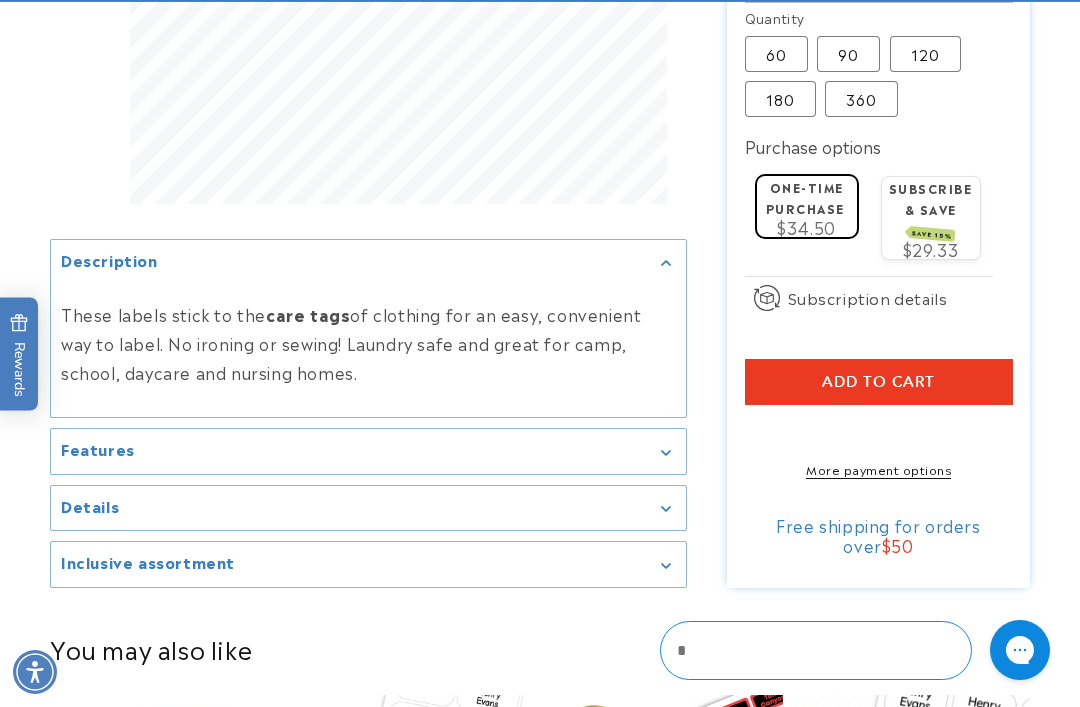 click on "Add to cart" at bounding box center [879, 382] 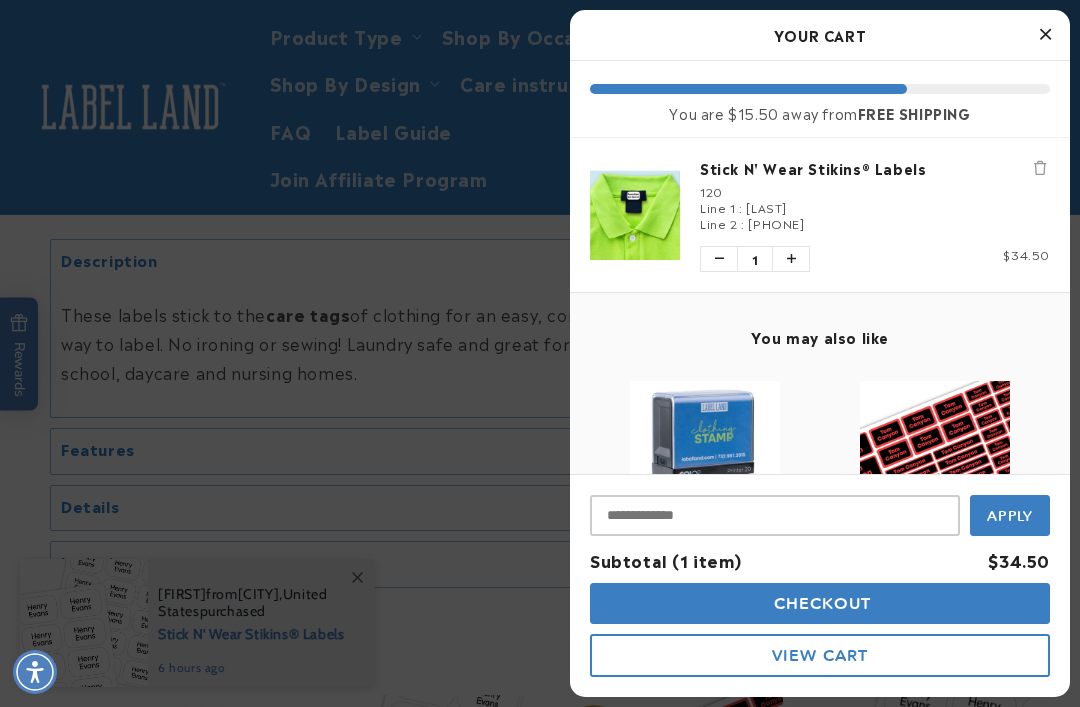 click on "Checkout" at bounding box center (820, 603) 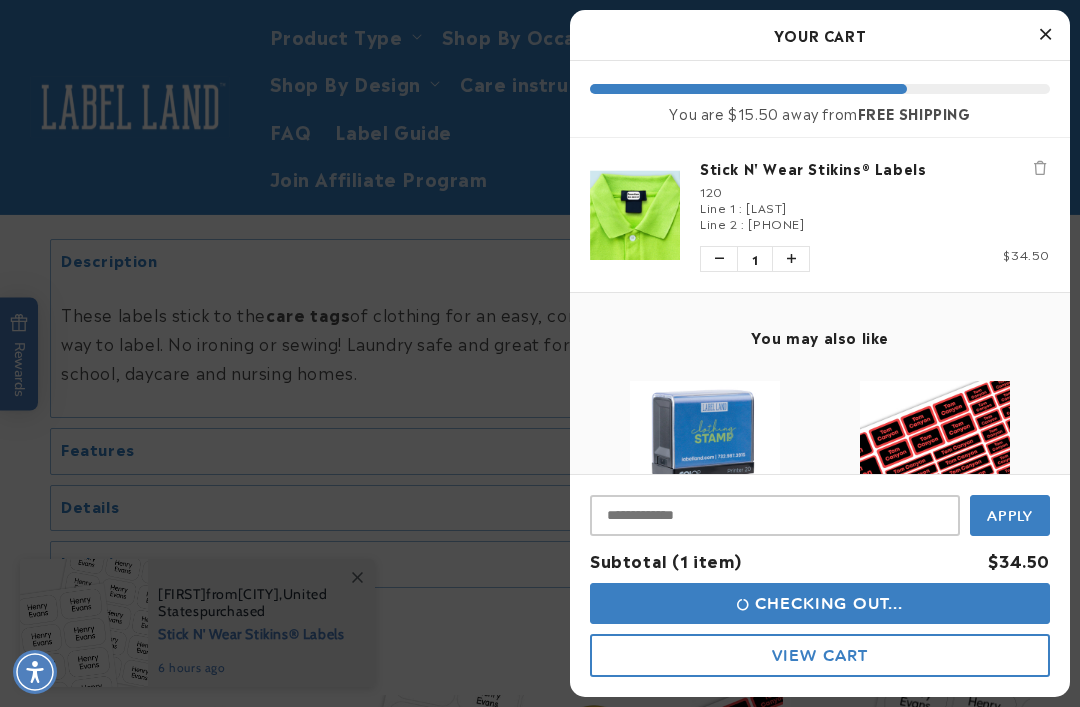 scroll, scrollTop: 1353, scrollLeft: 0, axis: vertical 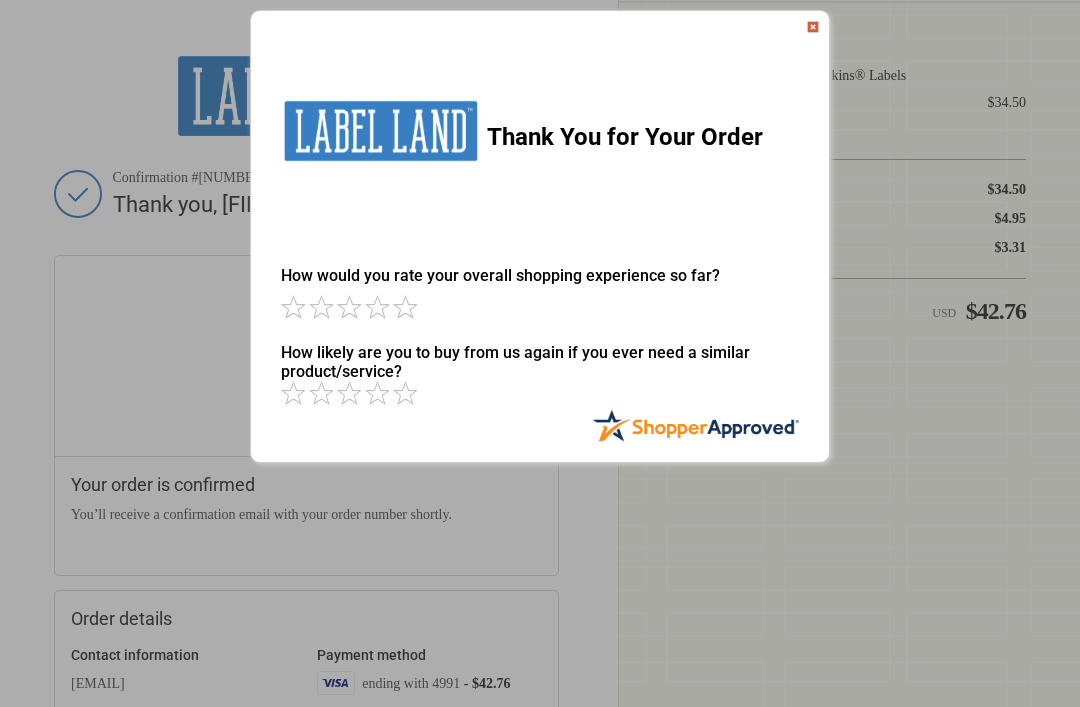 click at bounding box center [813, 27] 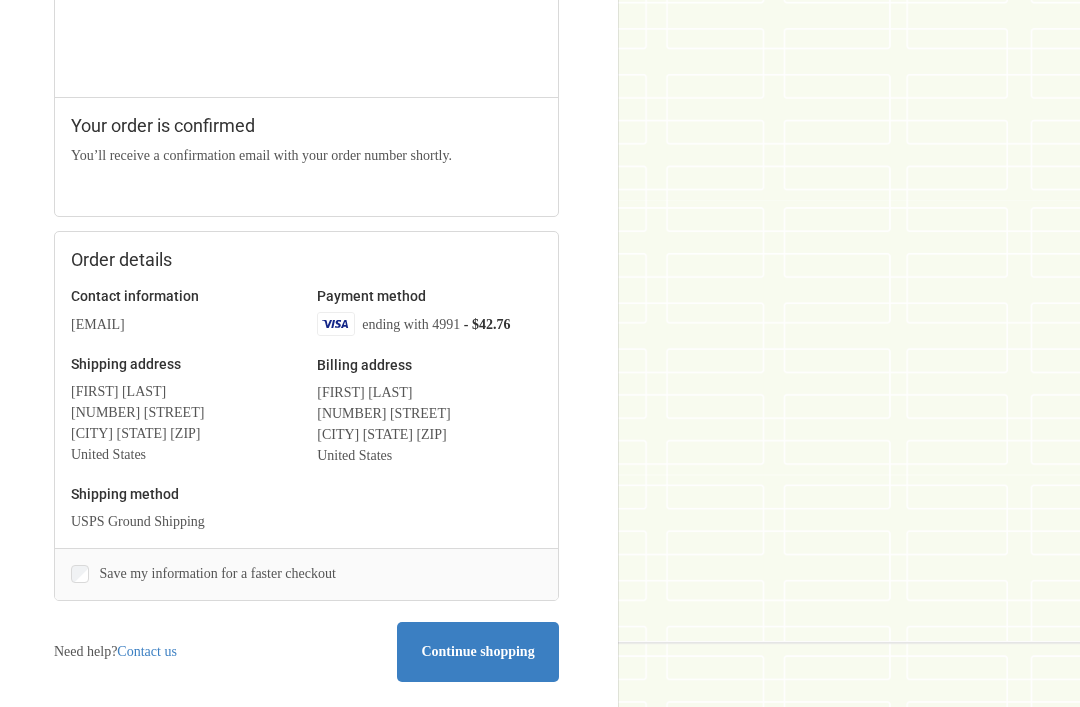 scroll, scrollTop: 377, scrollLeft: 0, axis: vertical 